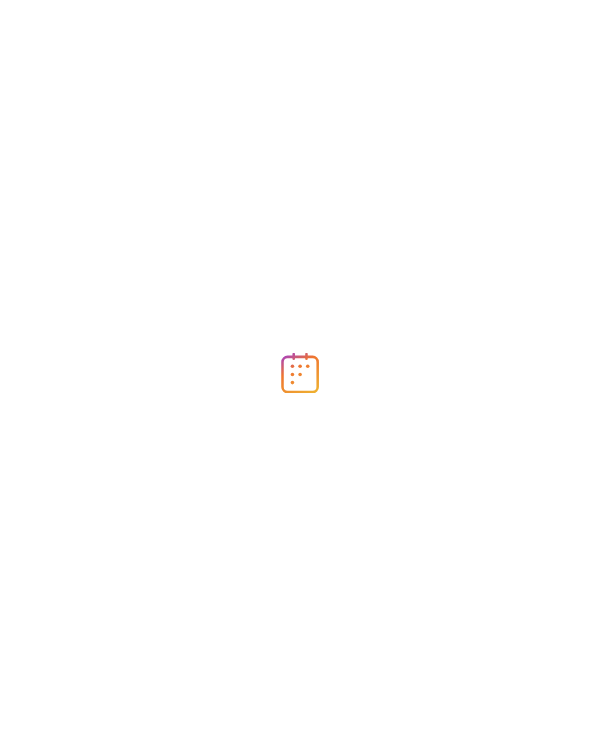 scroll, scrollTop: 0, scrollLeft: 0, axis: both 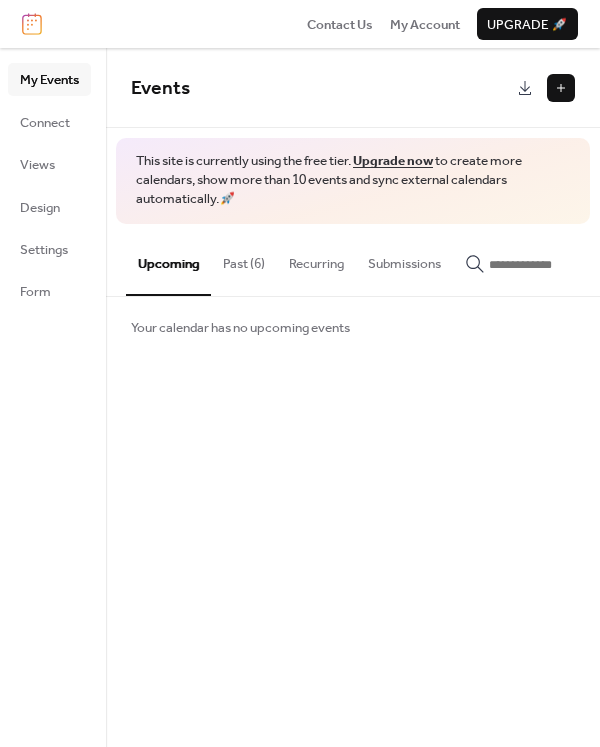 click at bounding box center (561, 88) 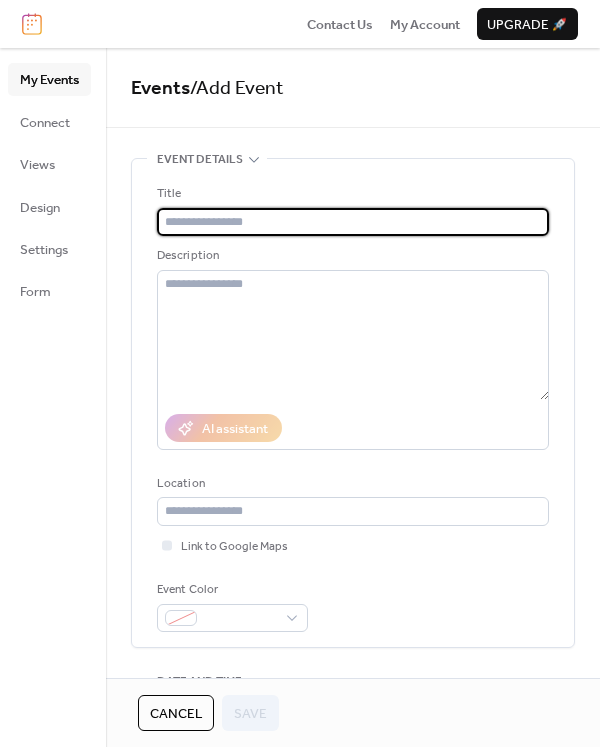 click at bounding box center (353, 222) 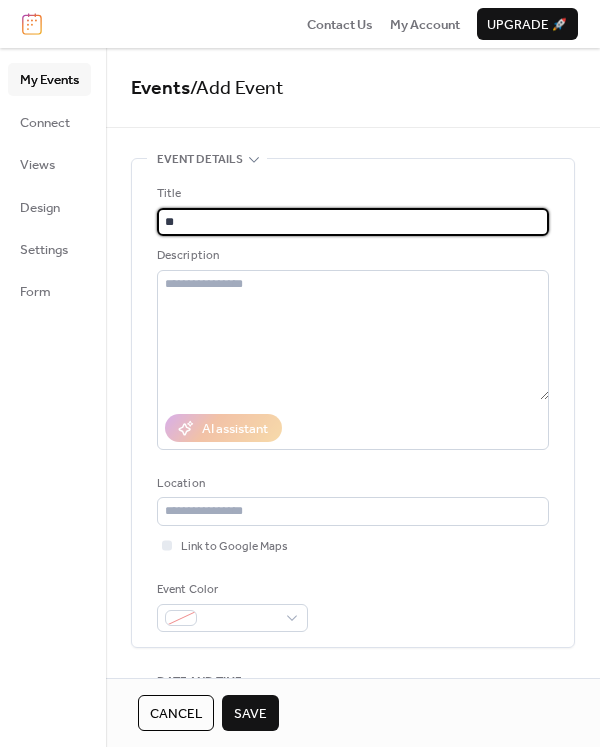 type on "*" 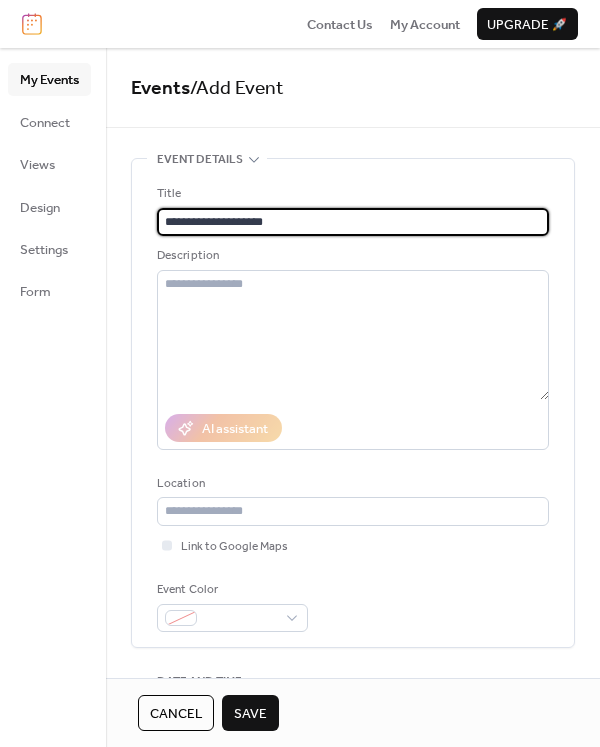 type on "**********" 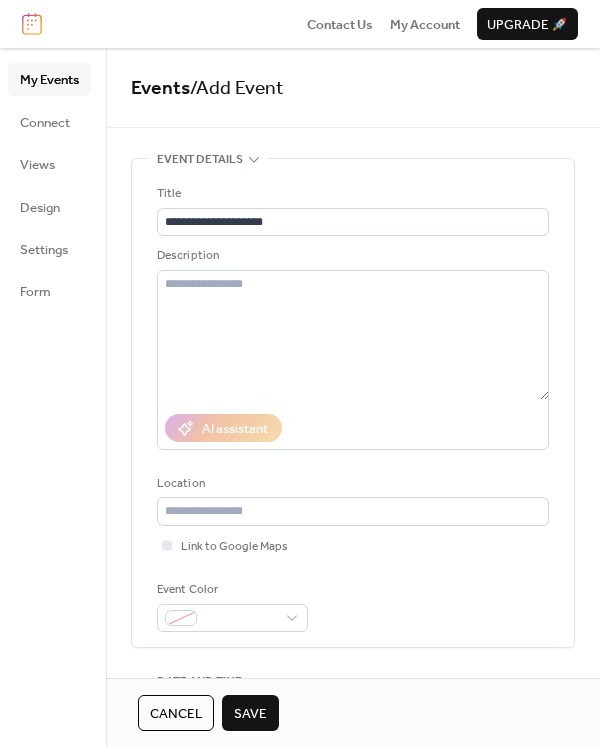 click on "Save" at bounding box center [250, 714] 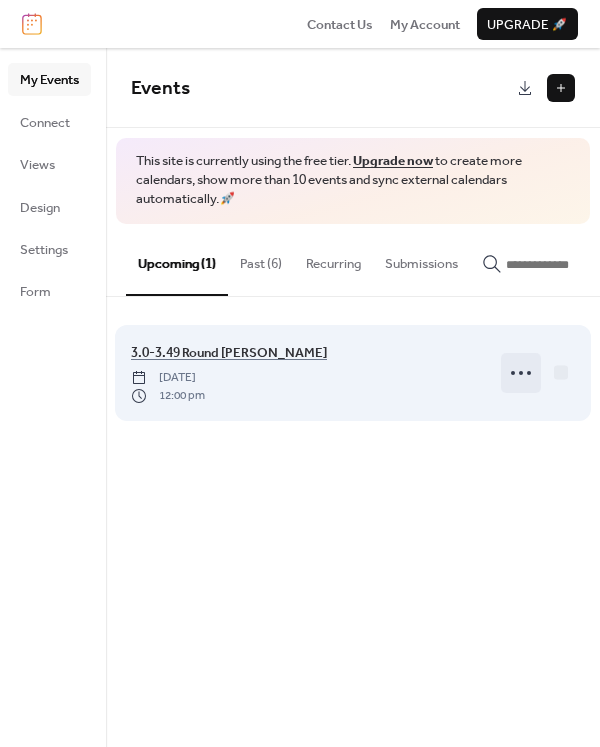 click 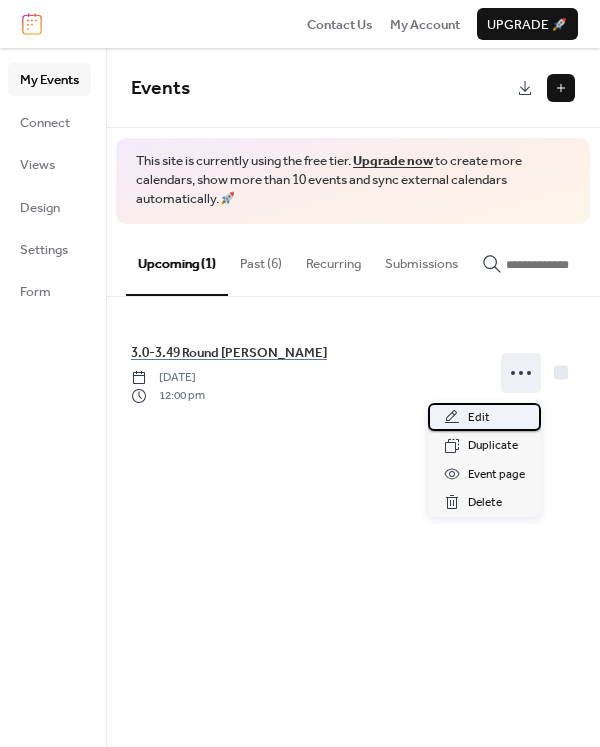 click on "Edit" at bounding box center [479, 418] 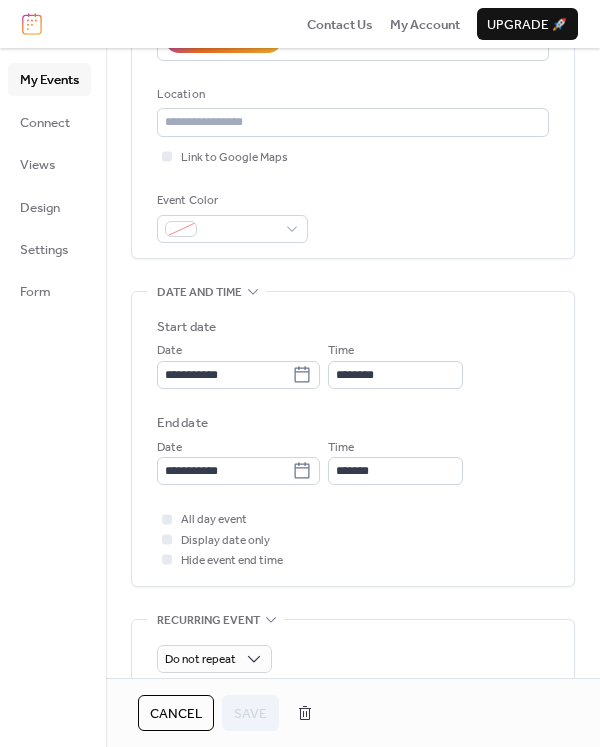 scroll, scrollTop: 400, scrollLeft: 0, axis: vertical 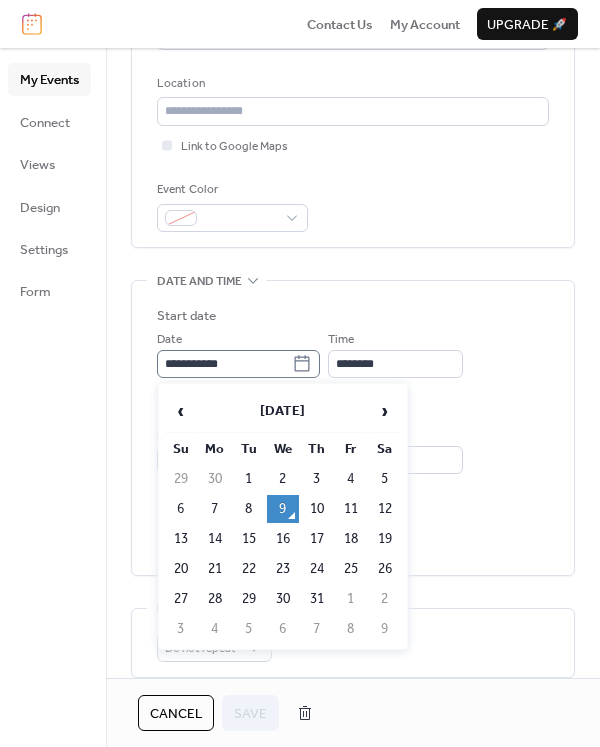 click 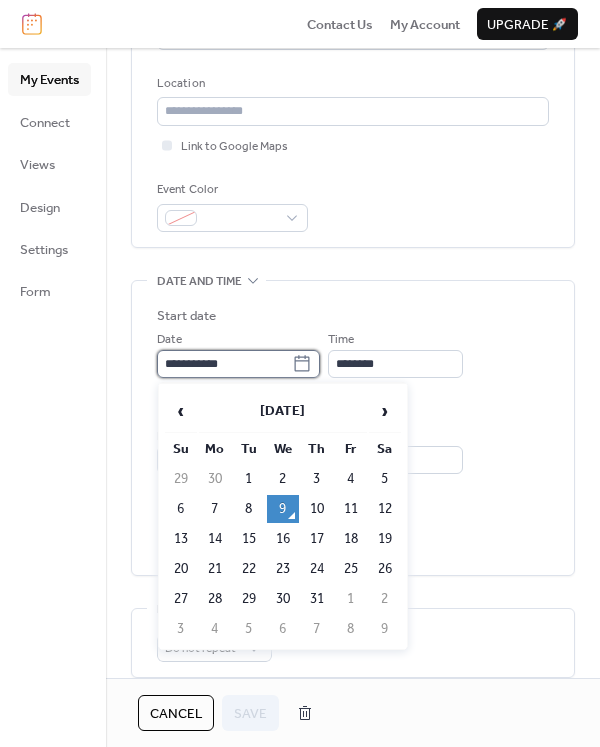 click on "**********" at bounding box center (224, 364) 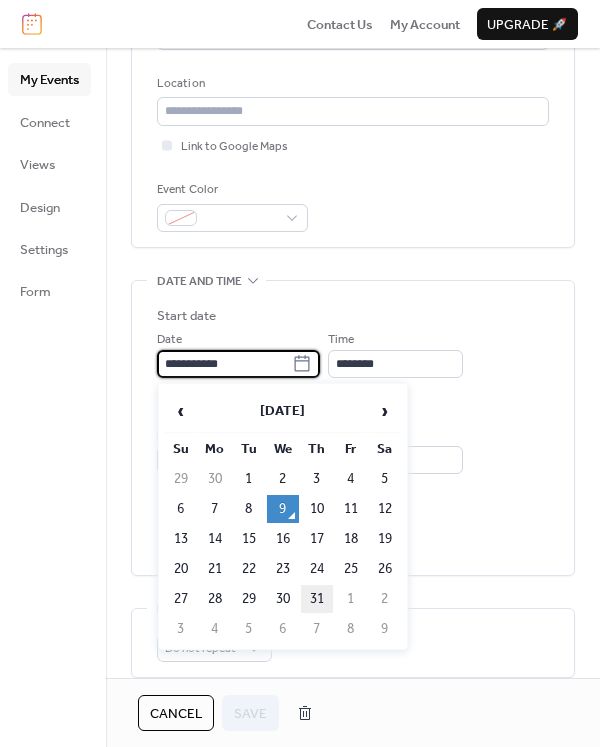 click on "31" at bounding box center (317, 599) 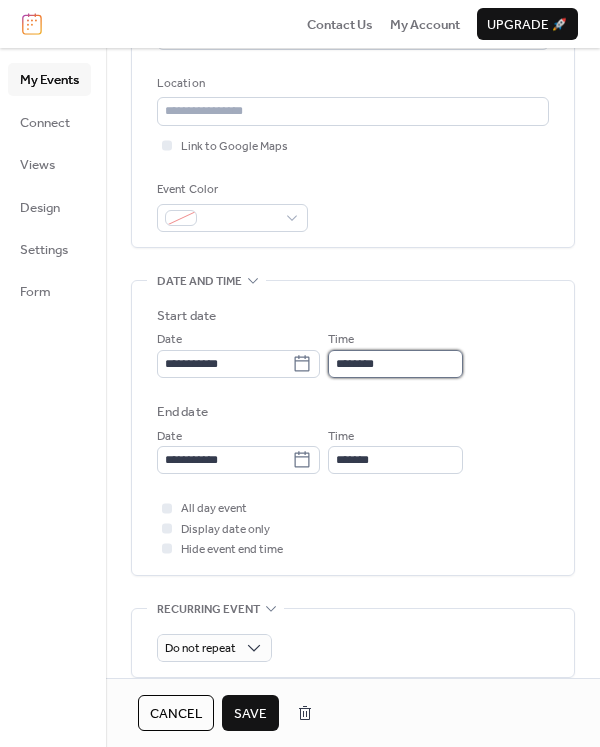 click on "********" at bounding box center (395, 364) 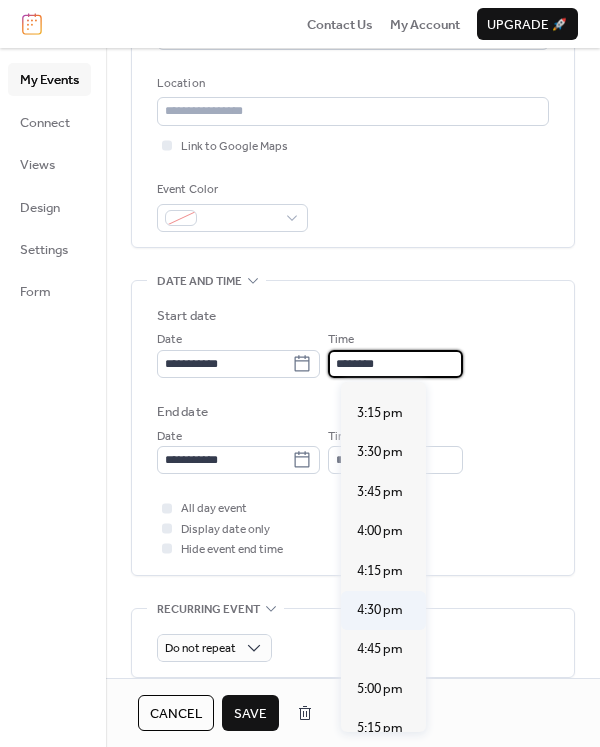 scroll, scrollTop: 2492, scrollLeft: 0, axis: vertical 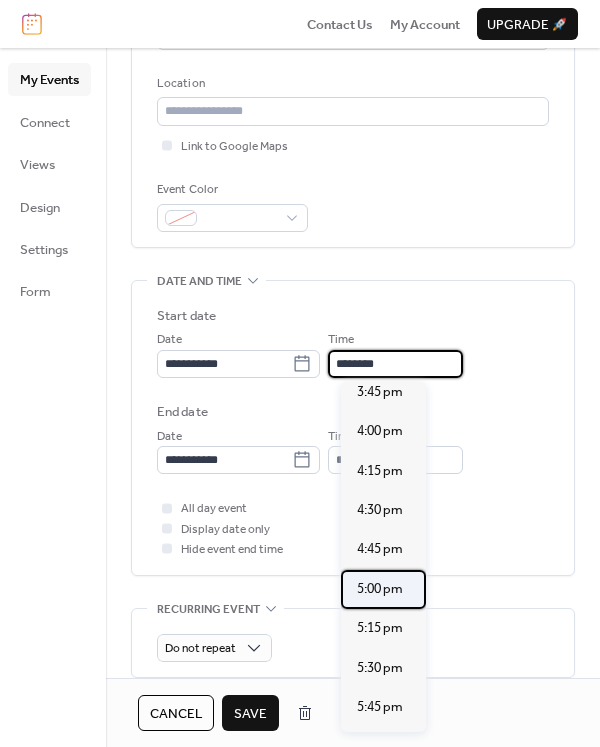 click on "5:00 pm" at bounding box center (380, 589) 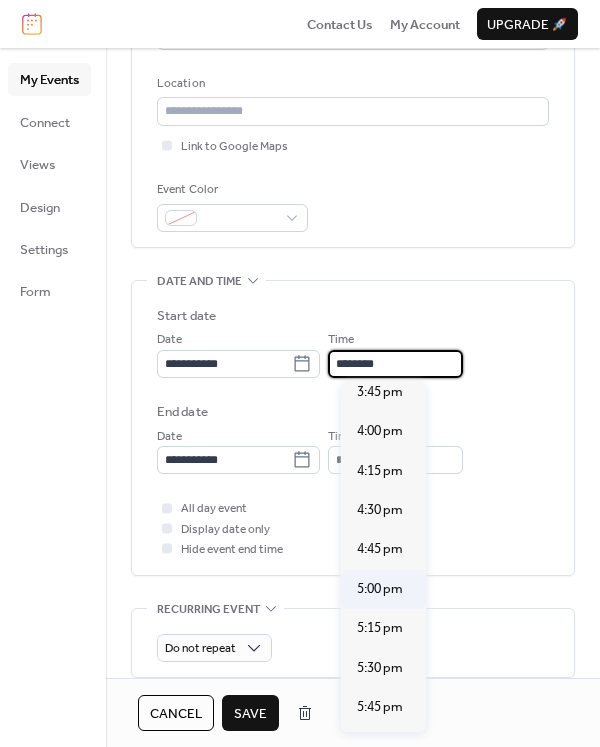 type on "*******" 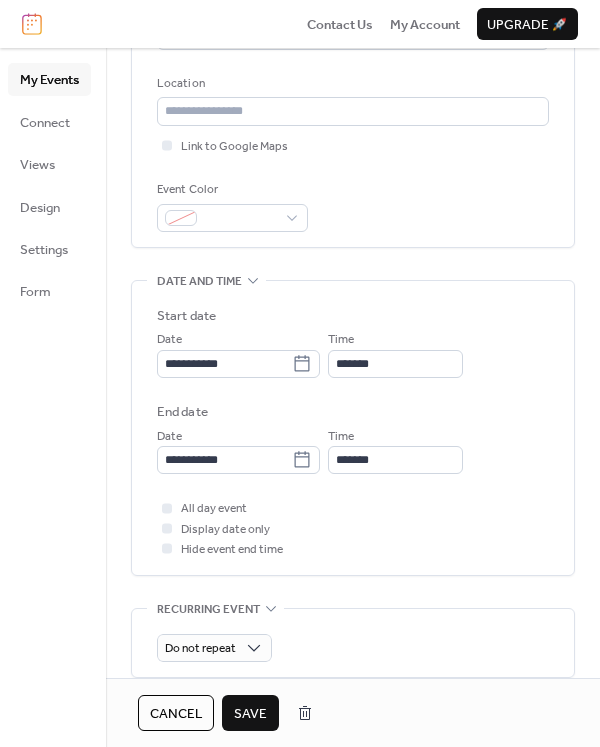 click on "Save" at bounding box center (250, 714) 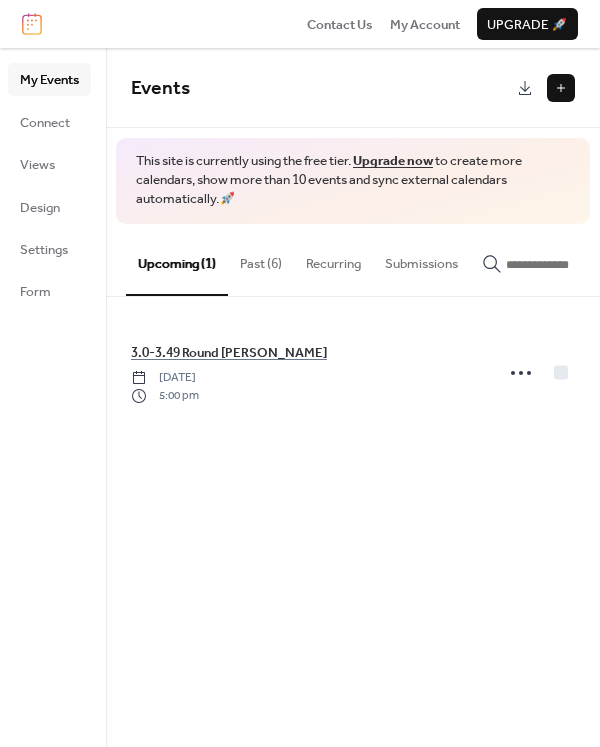 click at bounding box center [561, 88] 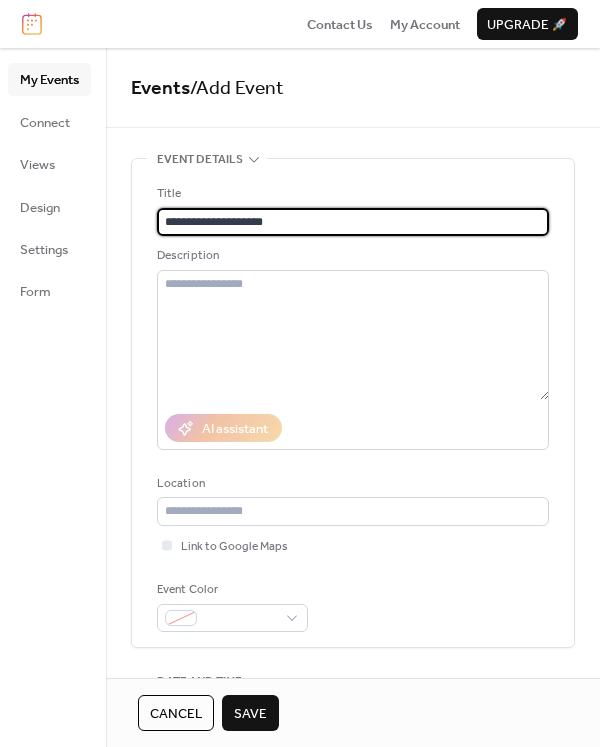 click on "**********" at bounding box center (353, 222) 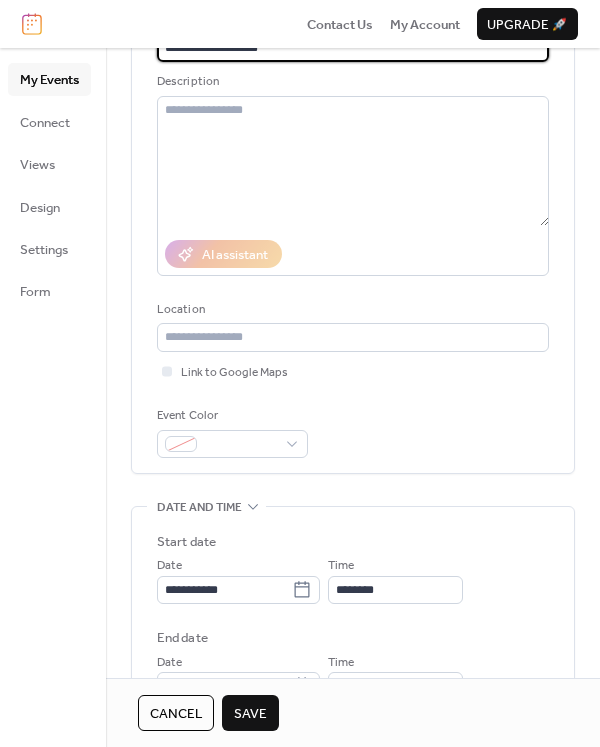 scroll, scrollTop: 300, scrollLeft: 0, axis: vertical 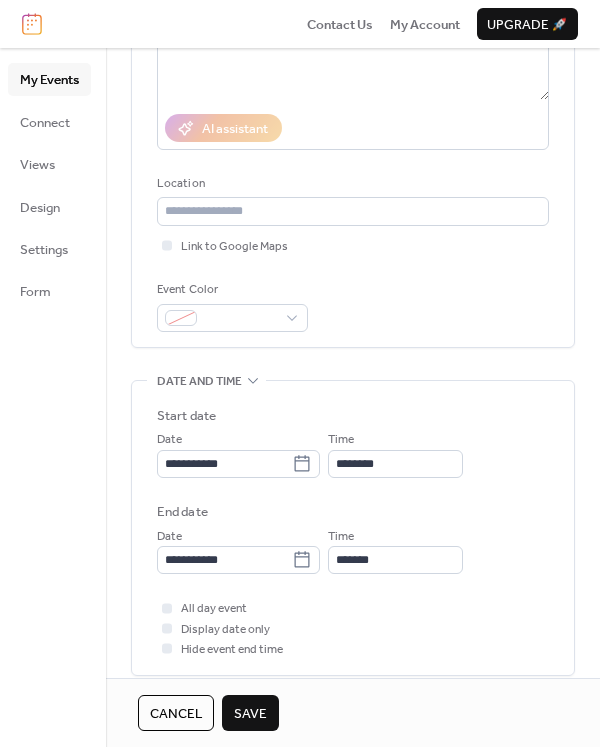 type on "**********" 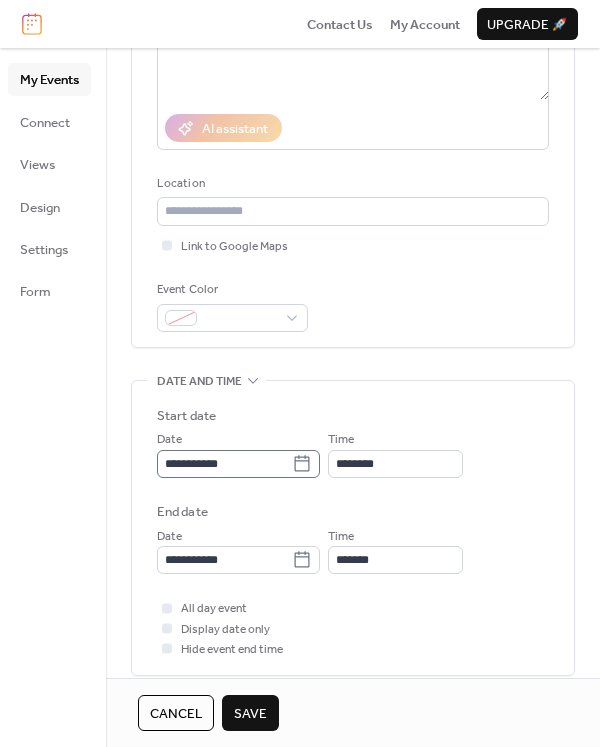 click 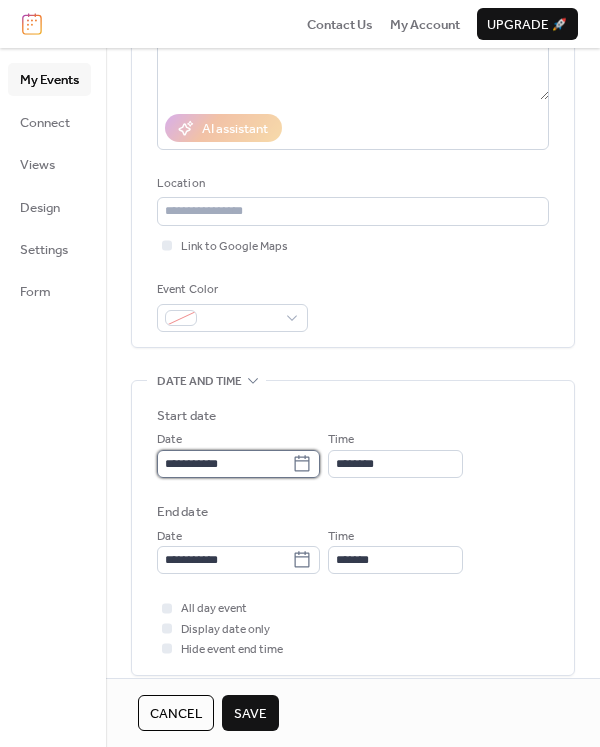 click on "**********" at bounding box center [224, 464] 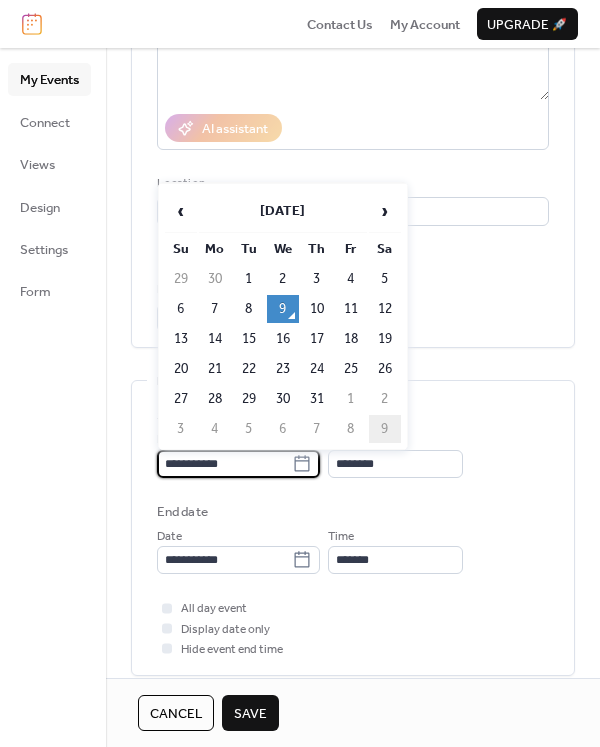 click on "9" at bounding box center [385, 429] 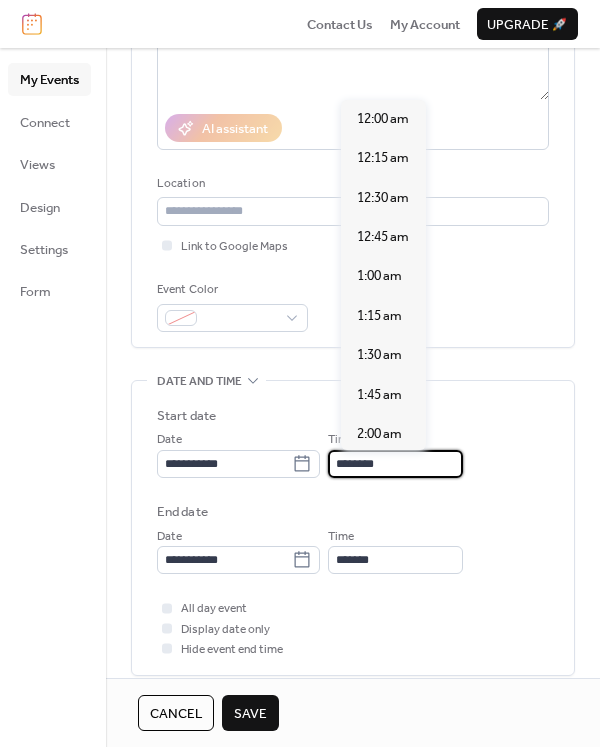 click on "********" at bounding box center (395, 464) 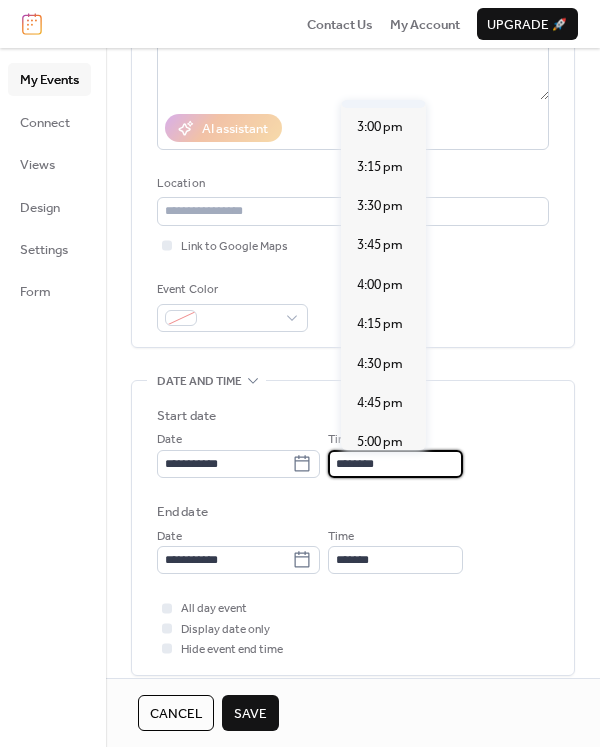 scroll, scrollTop: 2392, scrollLeft: 0, axis: vertical 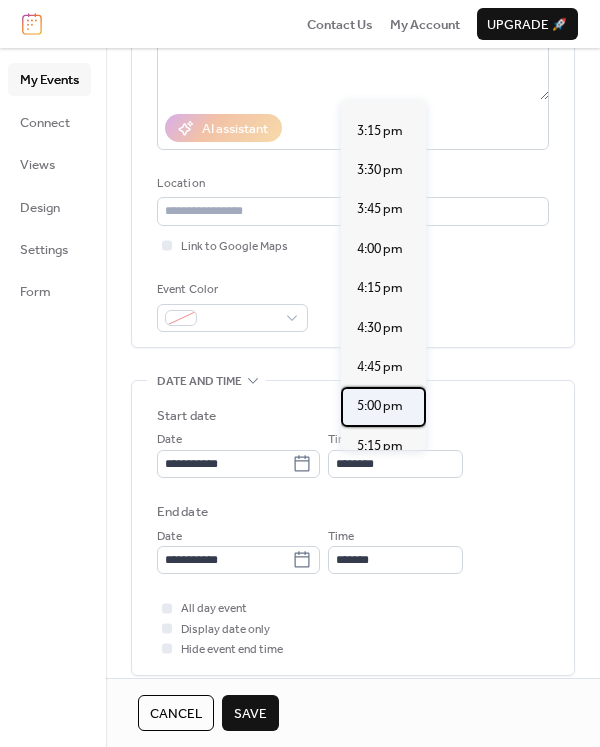 click on "5:00 pm" at bounding box center [380, 406] 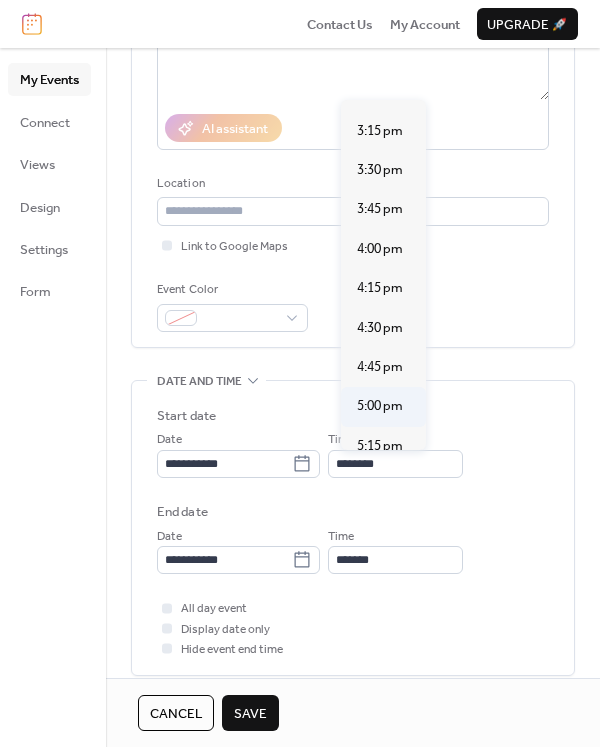 type on "*******" 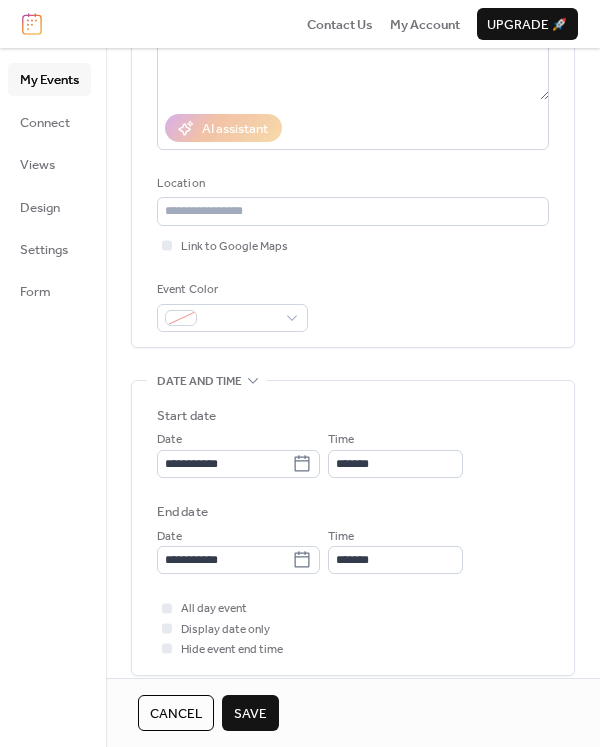 click on "Save" at bounding box center [250, 714] 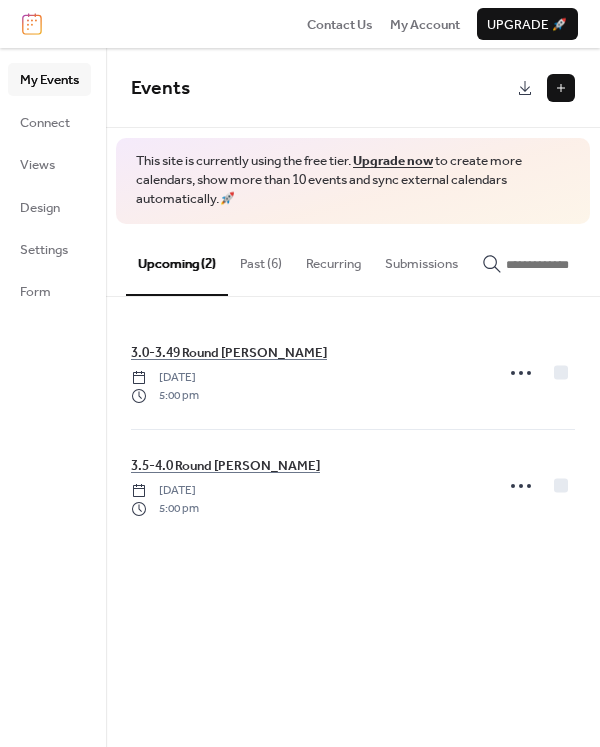 click at bounding box center [561, 88] 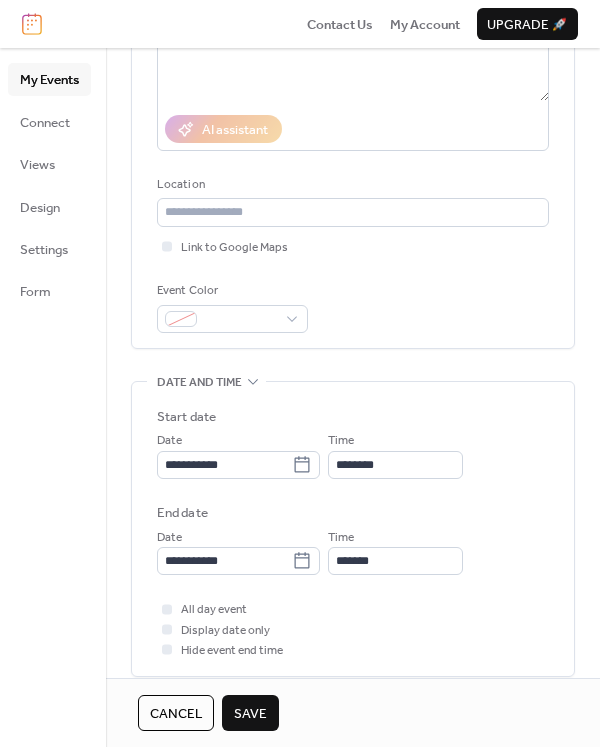 scroll, scrollTop: 300, scrollLeft: 0, axis: vertical 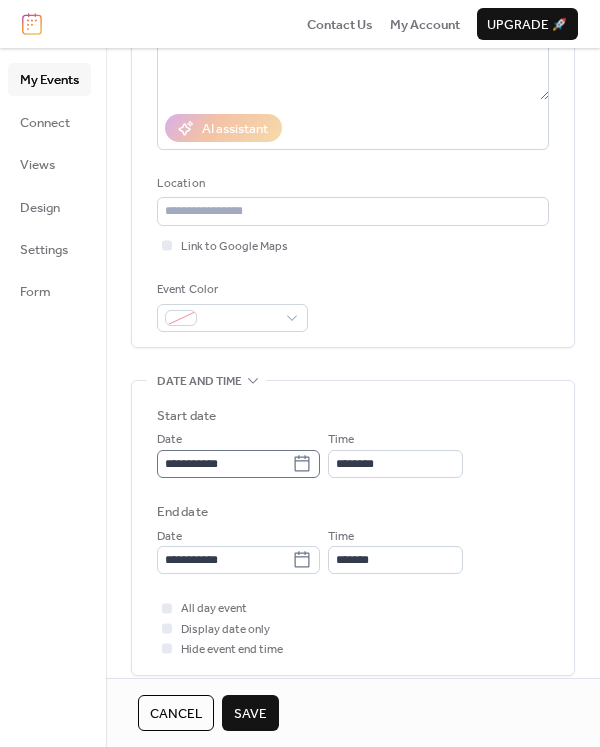 type on "**********" 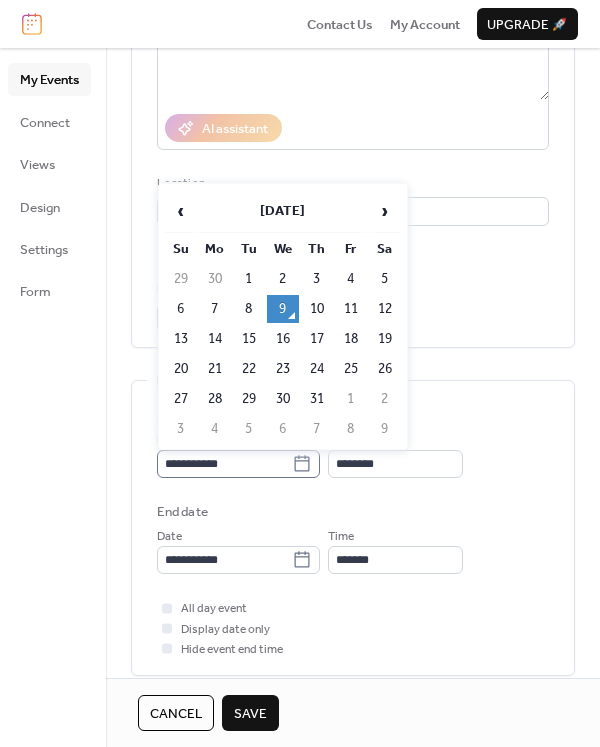 click 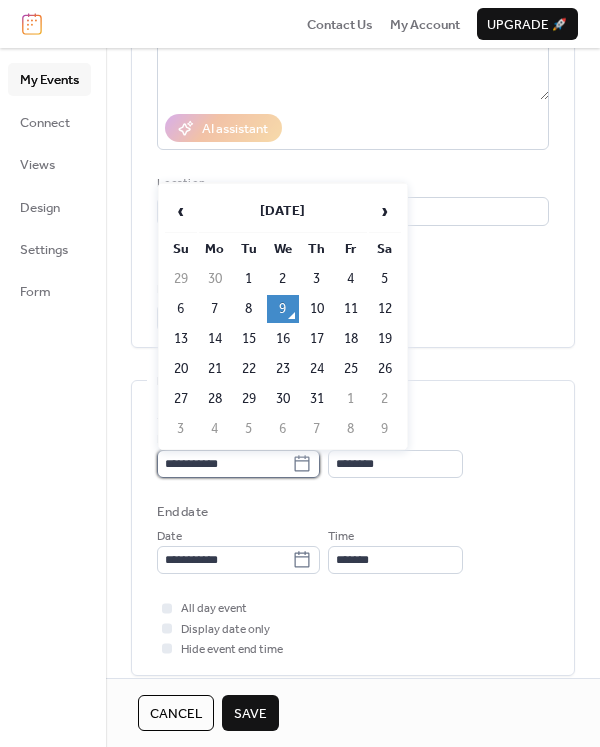 click on "**********" at bounding box center (224, 464) 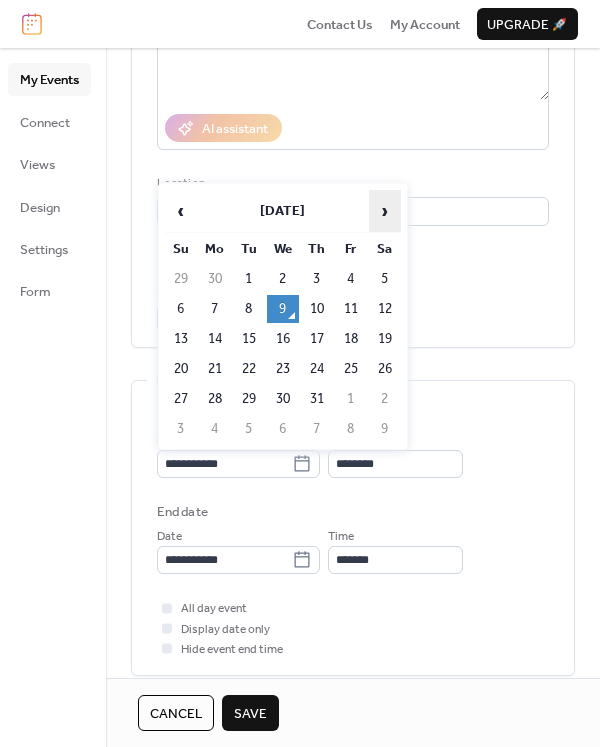 click on "›" at bounding box center [385, 211] 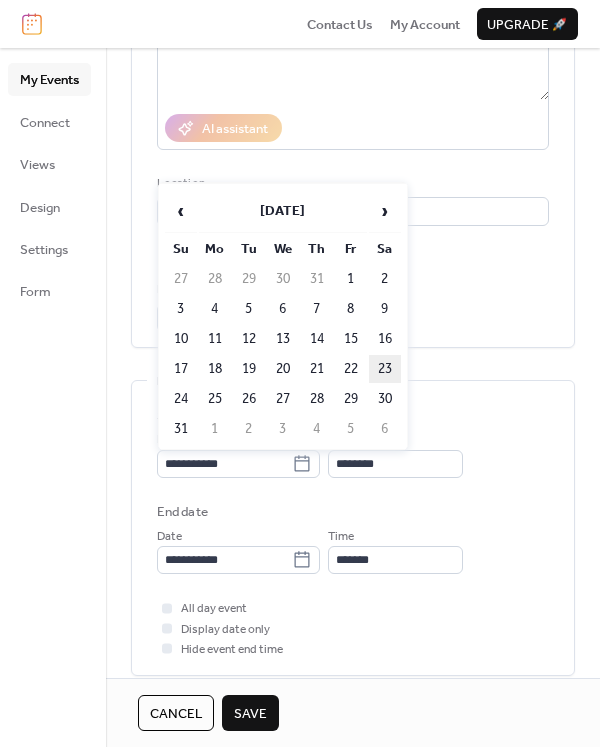click on "23" at bounding box center (385, 369) 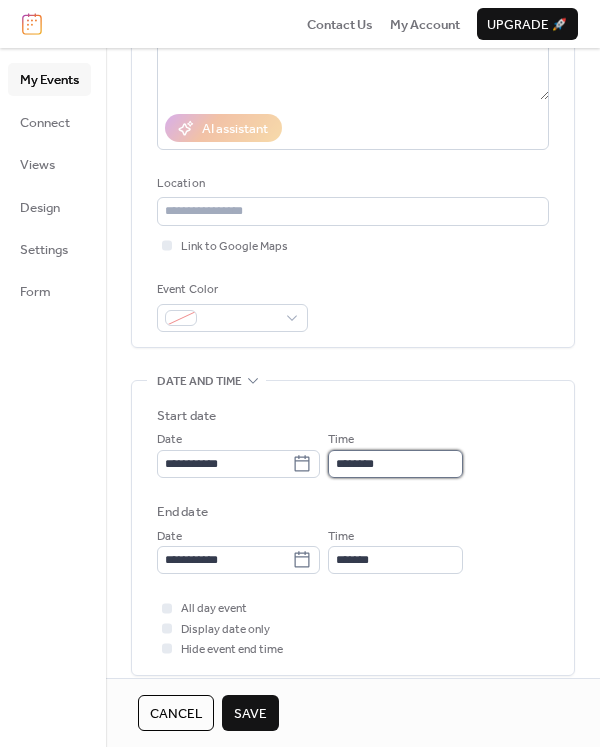 click on "********" at bounding box center (395, 464) 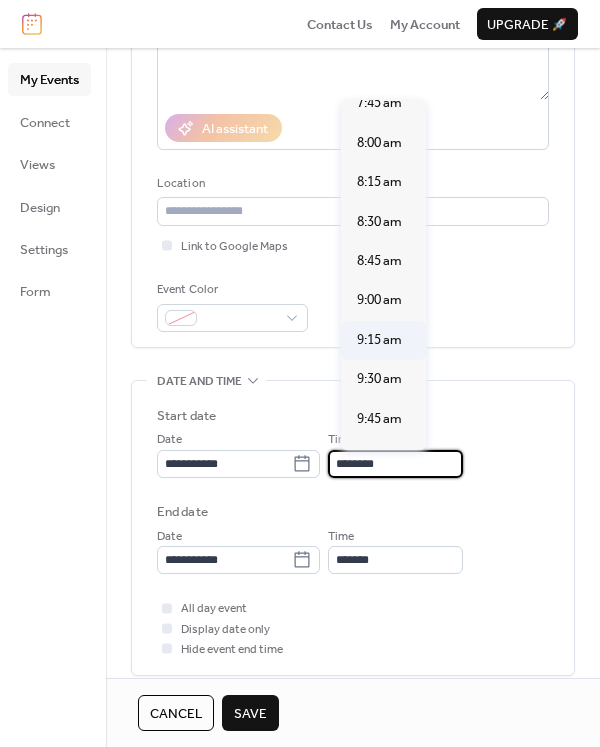 scroll, scrollTop: 1192, scrollLeft: 0, axis: vertical 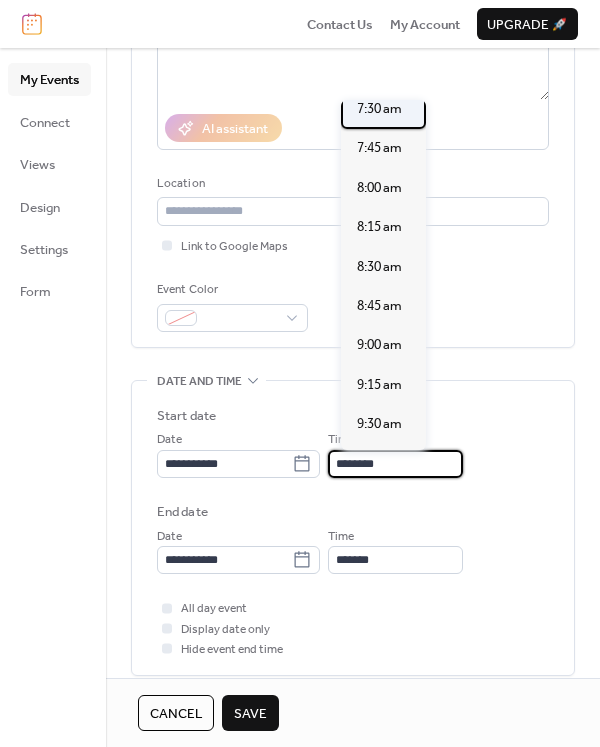 click on "7:30 am" at bounding box center (379, 109) 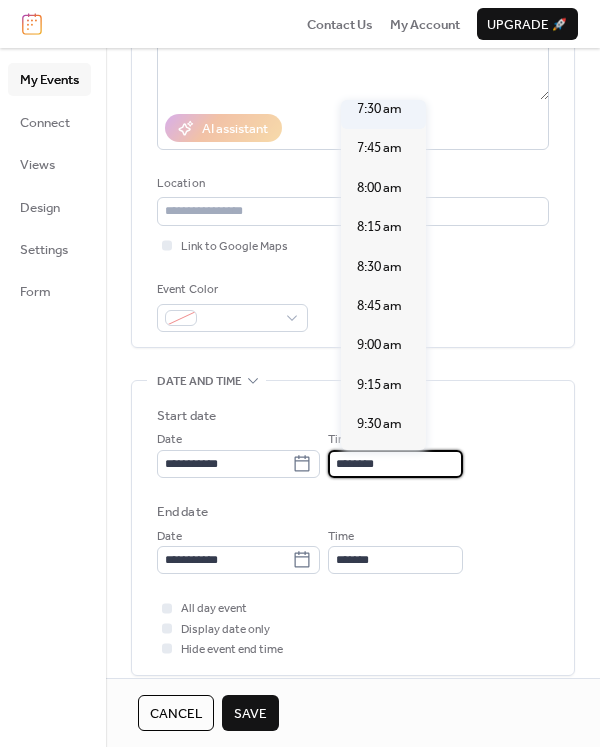 type on "*******" 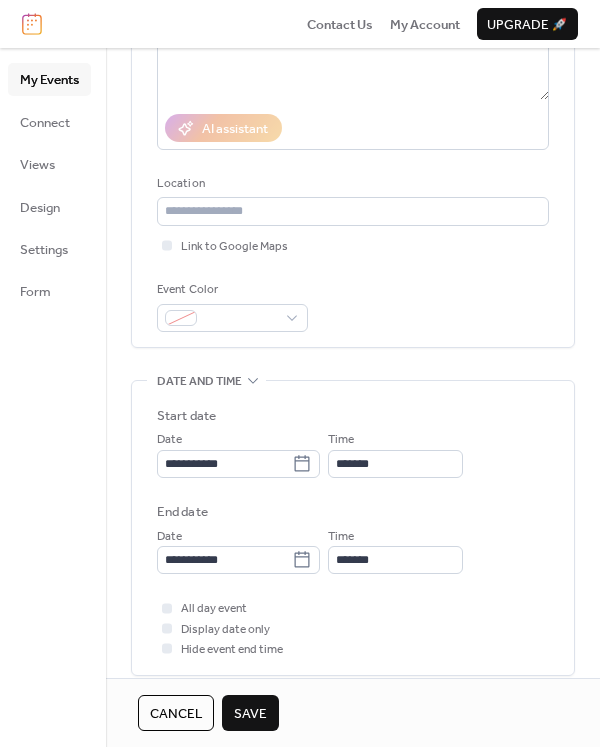 click on "Save" at bounding box center (250, 714) 